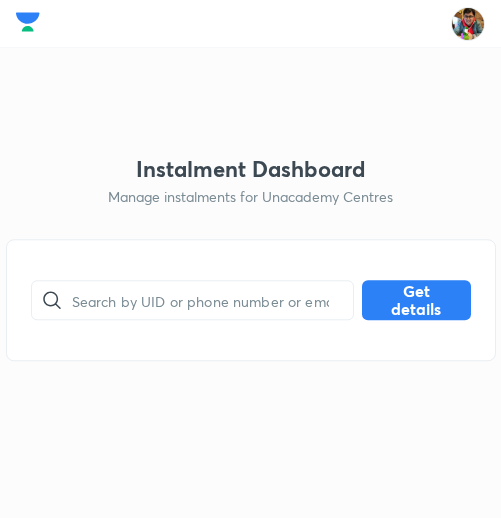 scroll, scrollTop: 0, scrollLeft: 0, axis: both 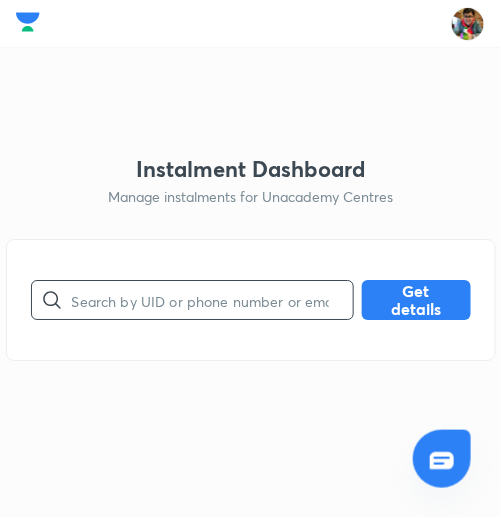 click at bounding box center [212, 300] 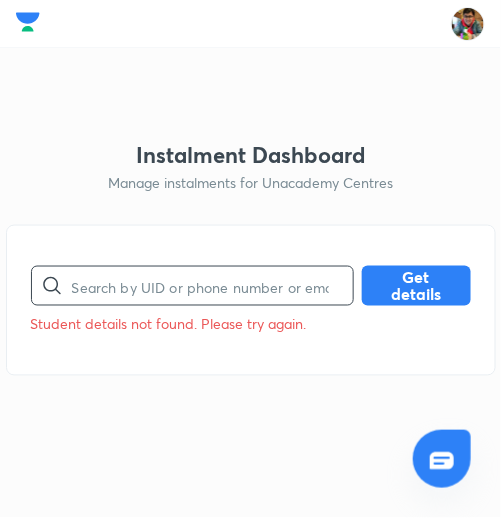 paste on "[LICENSE]" 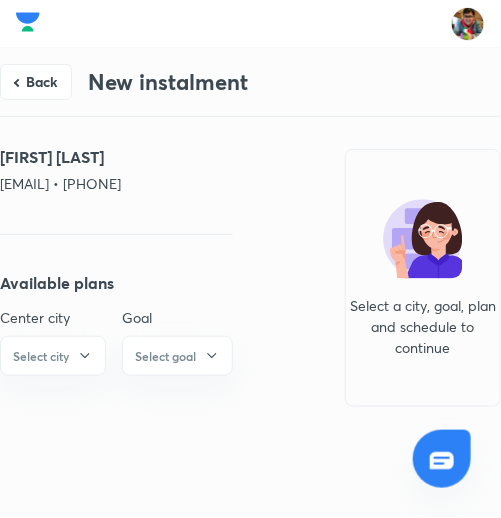 click on "[EMAIL] • [PHONE]" at bounding box center (116, 183) 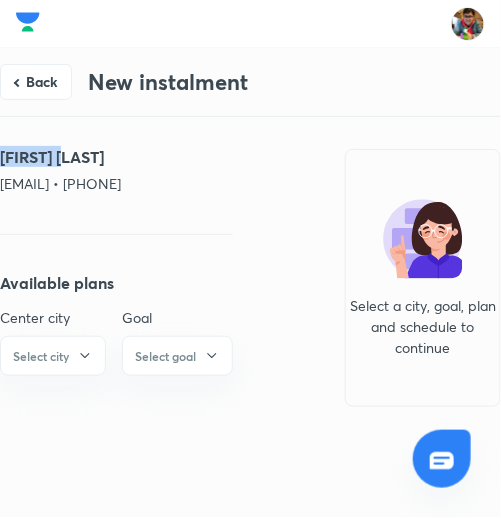 click on "[FIRST] [LAST]" at bounding box center [116, 157] 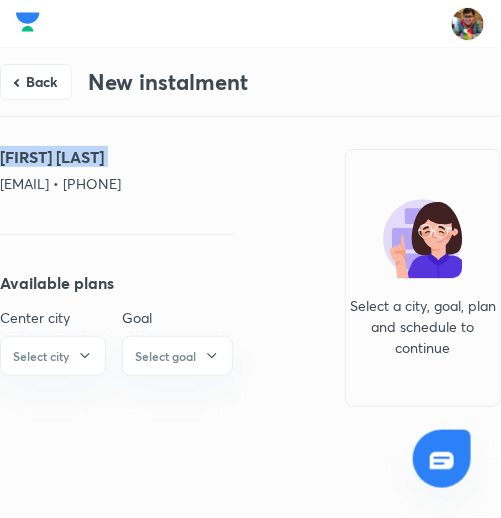 click on "[FIRST] [LAST]" at bounding box center (116, 157) 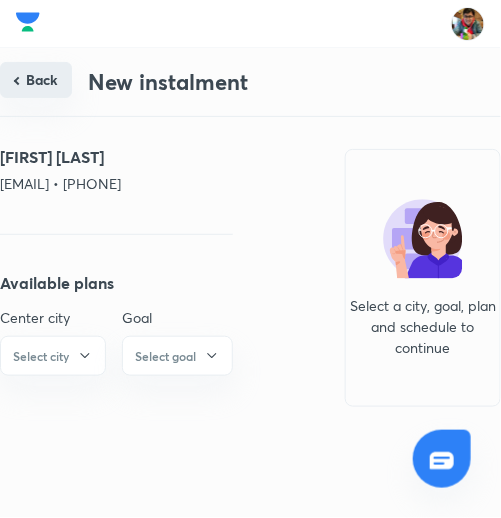 drag, startPoint x: 65, startPoint y: 58, endPoint x: 48, endPoint y: 73, distance: 22.671568 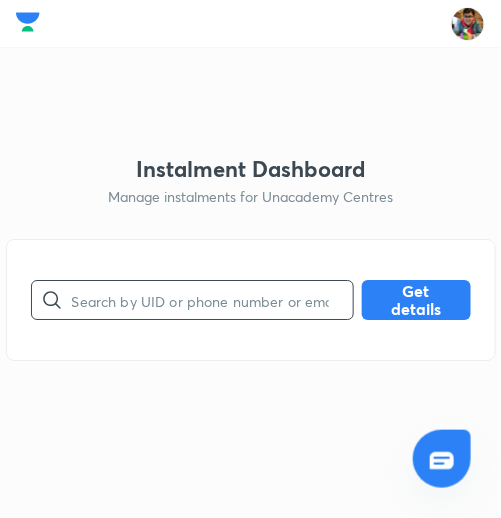 paste on "[LICENSE]" 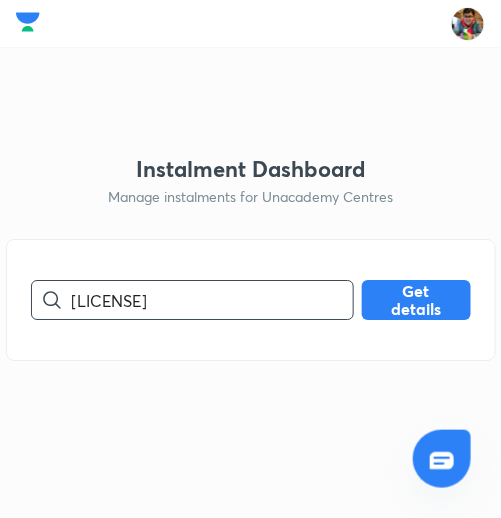 click on "[LICENSE]" at bounding box center [212, 300] 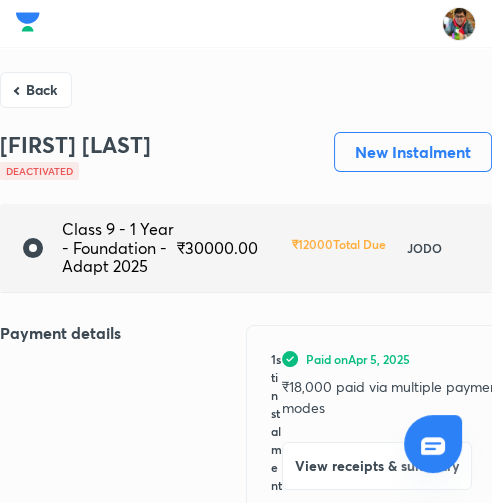 click on "[FIRST] [LAST]" at bounding box center [75, 145] 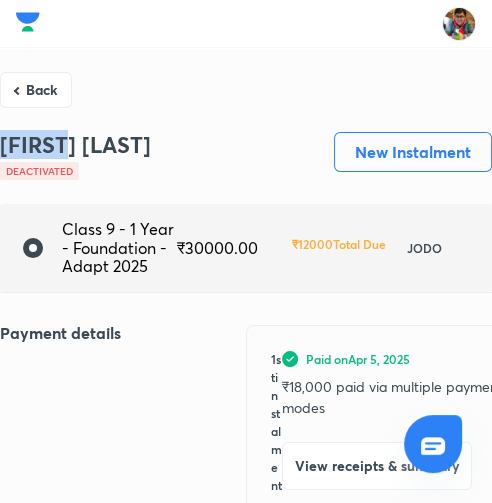 click on "[FIRST] [LAST]" at bounding box center (75, 145) 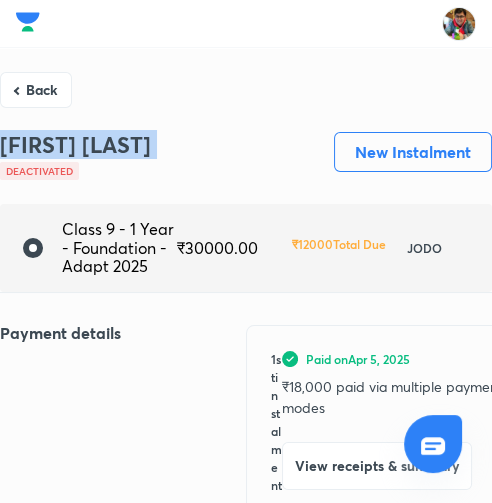 click on "[FIRST] [LAST]" at bounding box center (75, 145) 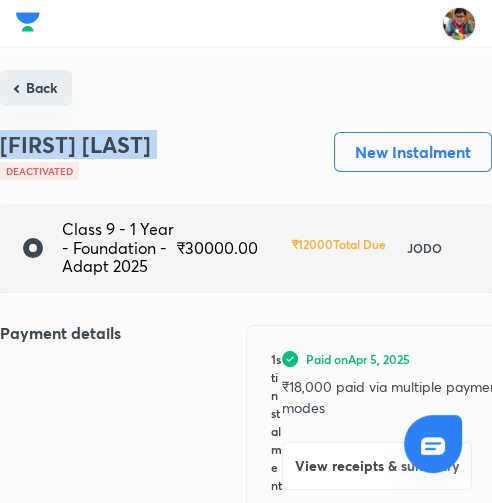 click on "Back" at bounding box center (36, 88) 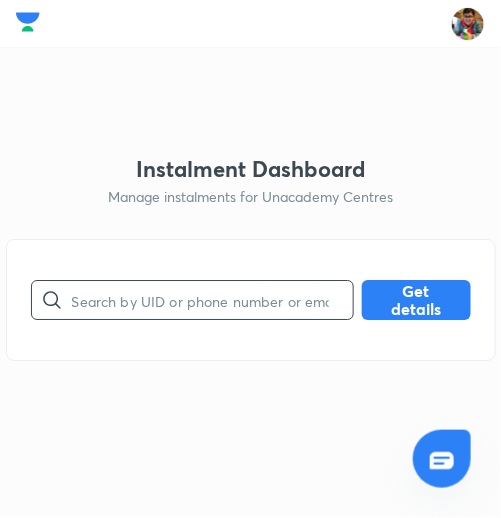 paste on "[LICENSE]" 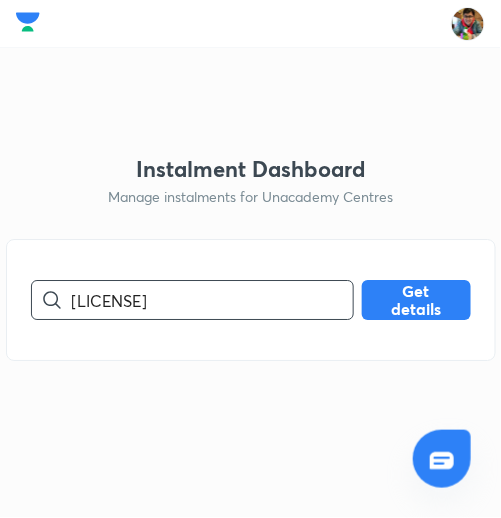 click on "[LICENSE]" at bounding box center [212, 300] 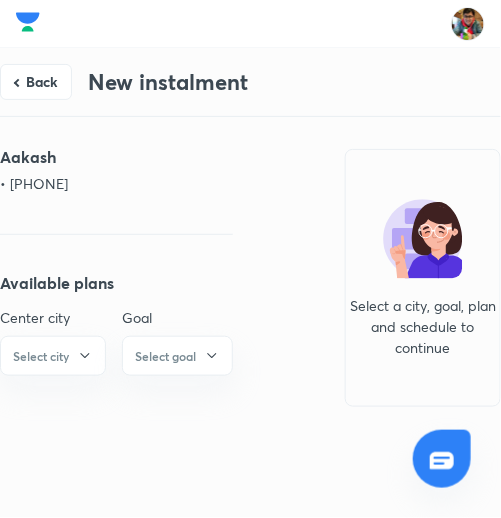 click on "• [PHONE]" at bounding box center (116, 183) 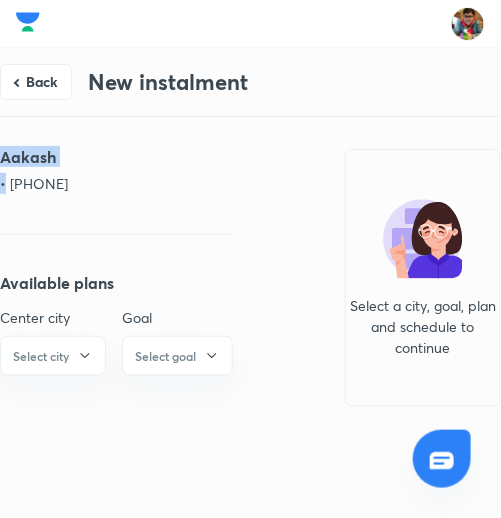 click on "• [PHONE]" at bounding box center (116, 183) 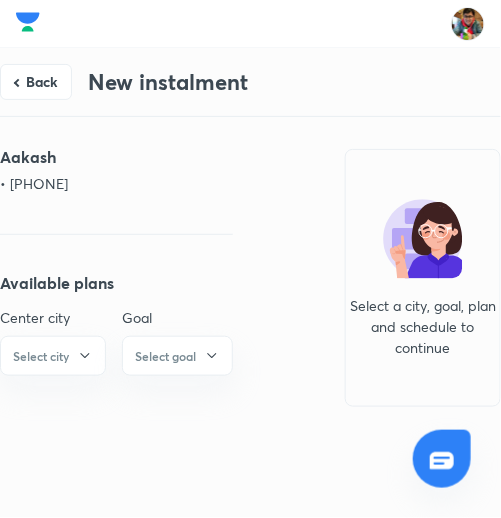 click on "• [PHONE]" at bounding box center [116, 183] 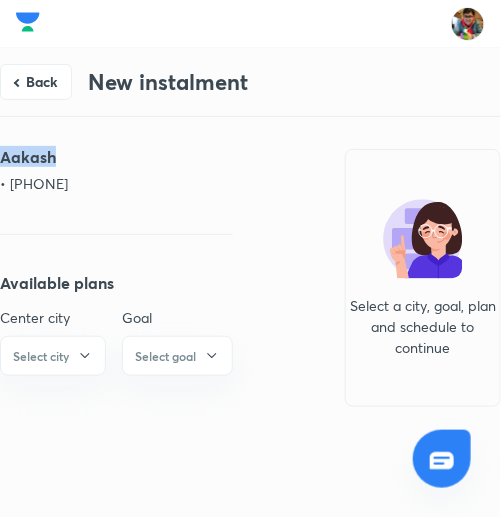 click on "Aakash" at bounding box center (116, 157) 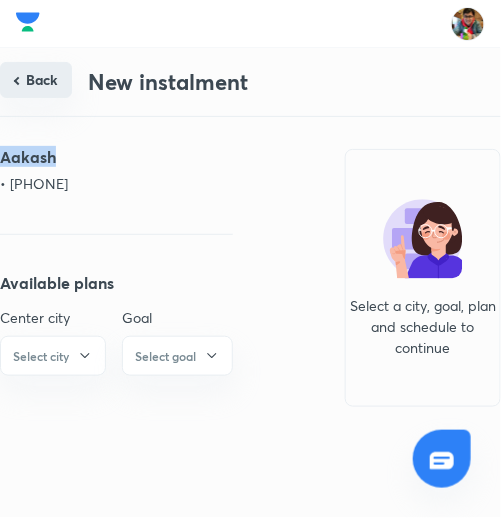 click on "Back" at bounding box center (36, 80) 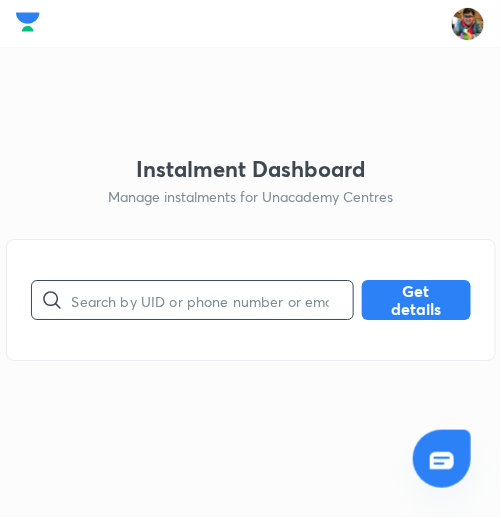 click at bounding box center (212, 300) 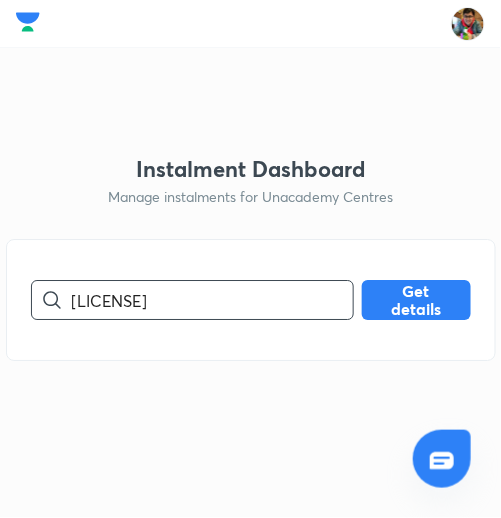 click on "[LICENSE]" at bounding box center [212, 300] 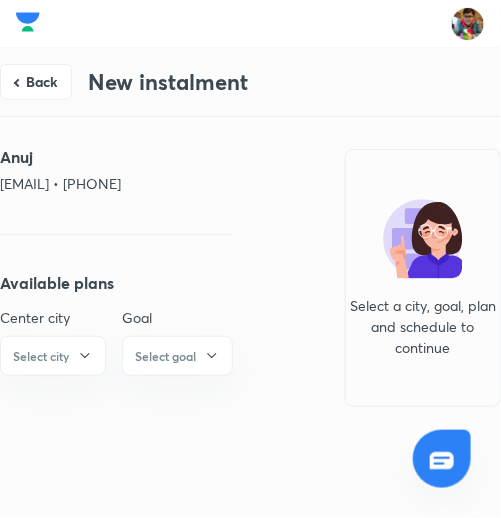 click on "[EMAIL] • [PHONE]" at bounding box center [116, 183] 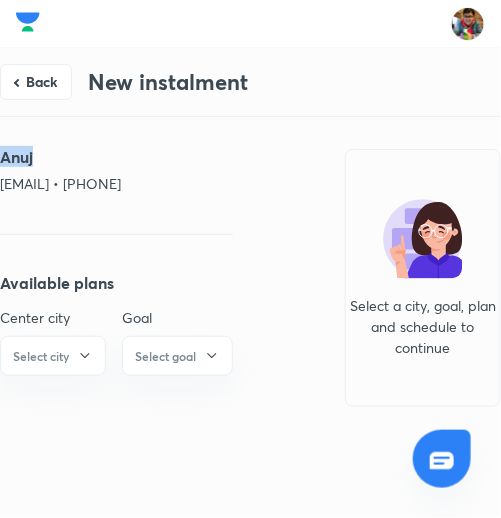 click on "Anuj" at bounding box center (116, 157) 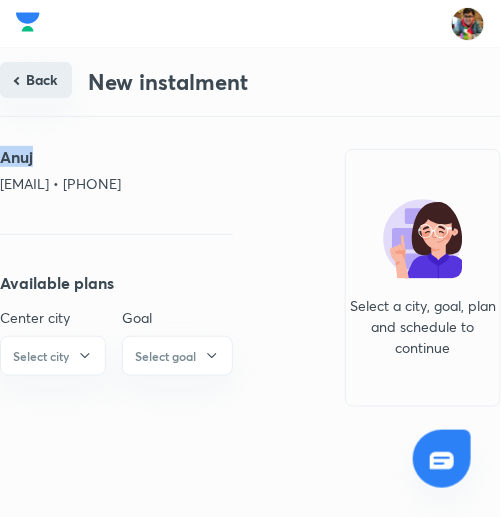 click on "Back" at bounding box center [36, 80] 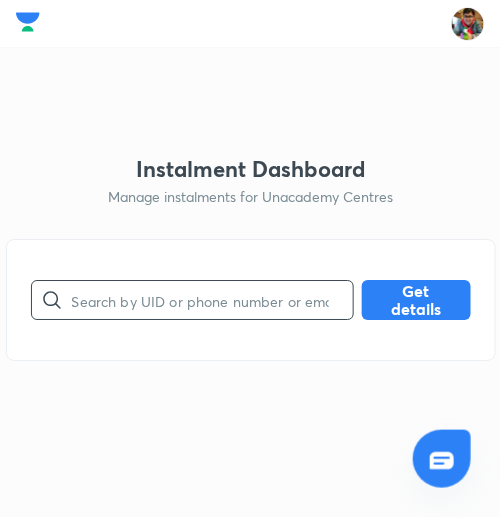 paste on "[LICENSE]" 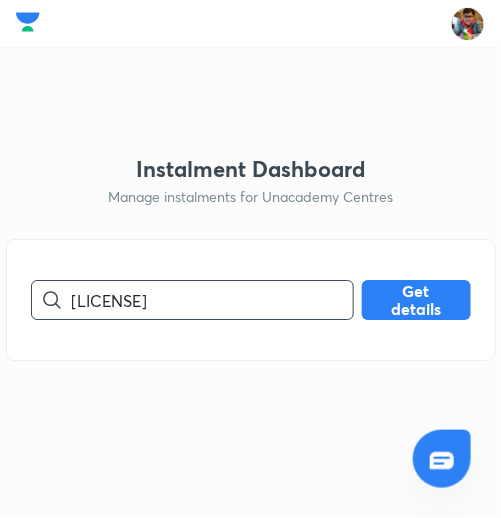 click on "[LICENSE]" at bounding box center (212, 300) 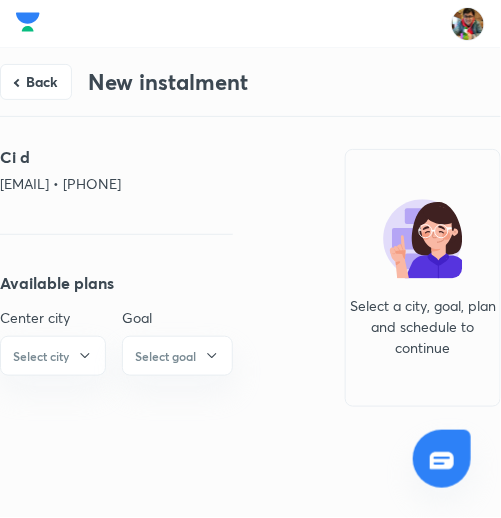 click on "[EMAIL] • [PHONE]" at bounding box center [116, 183] 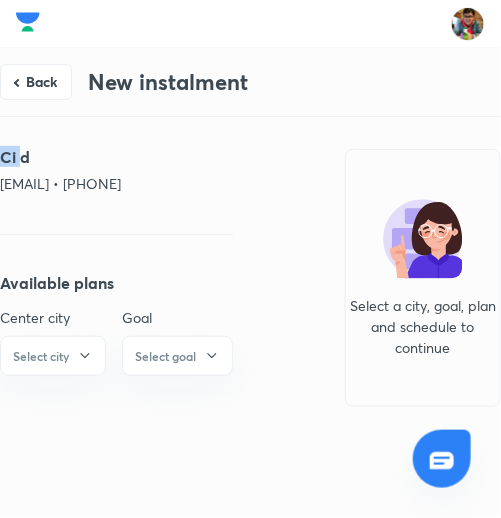 click on "Ci d" at bounding box center (116, 157) 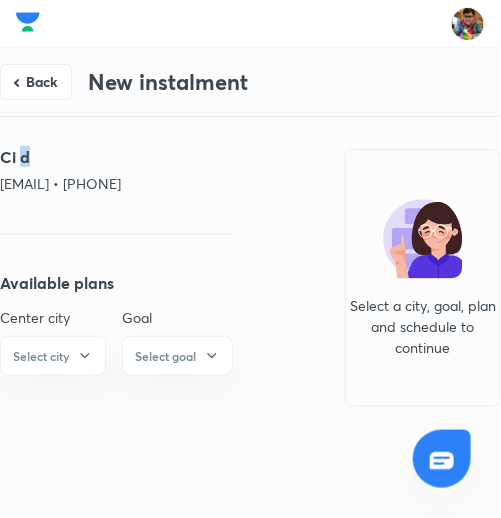 click on "Ci d" at bounding box center [116, 157] 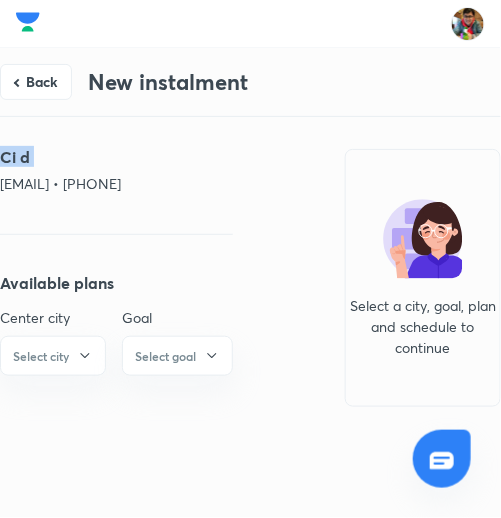 click on "Ci d" at bounding box center (116, 157) 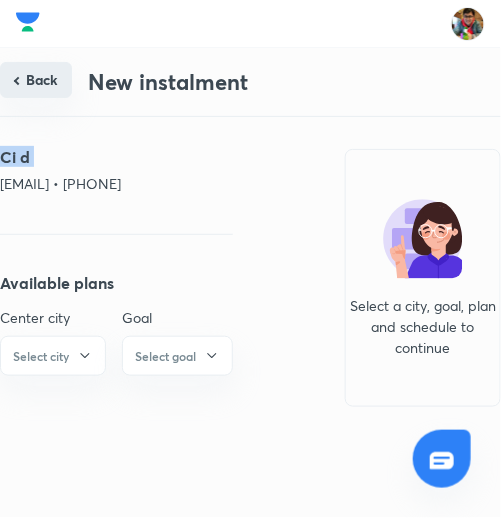 click on "Back" at bounding box center (36, 80) 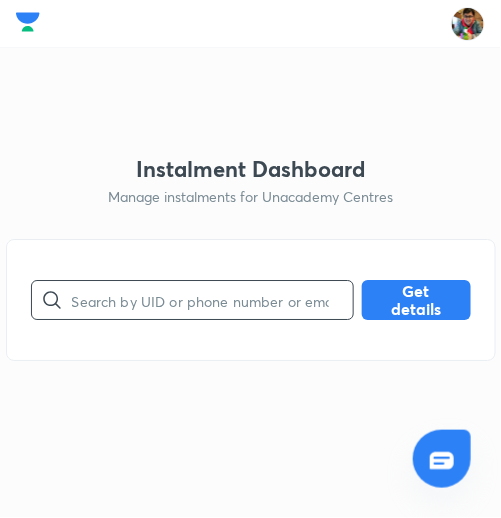 paste on "[LICENSE]" 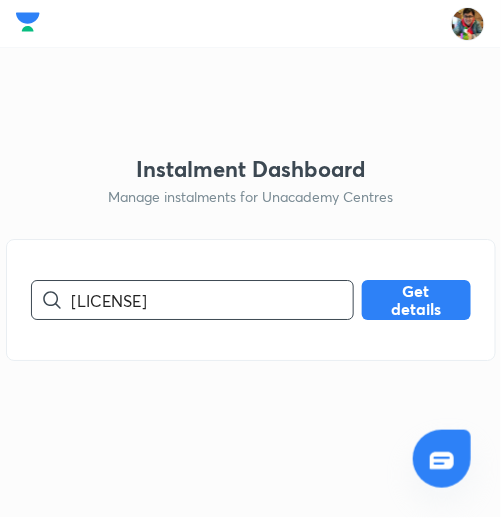 click on "[LICENSE]" at bounding box center (212, 300) 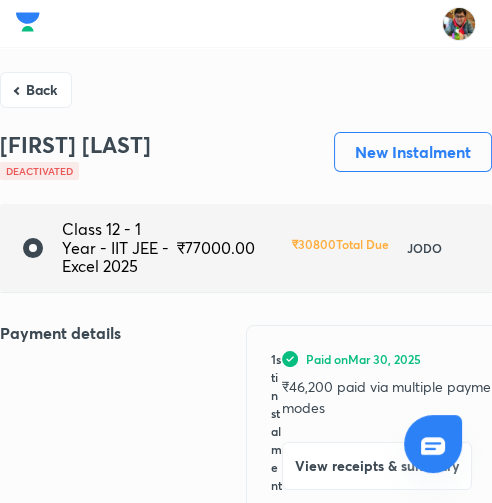 click on "[FIRST] [LAST]" at bounding box center (75, 145) 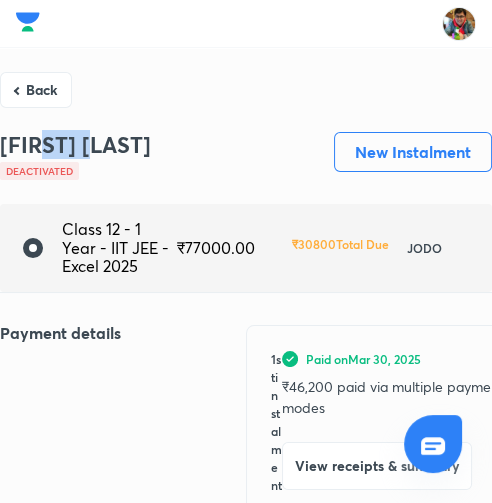 click on "[FIRST] [LAST]" at bounding box center [75, 145] 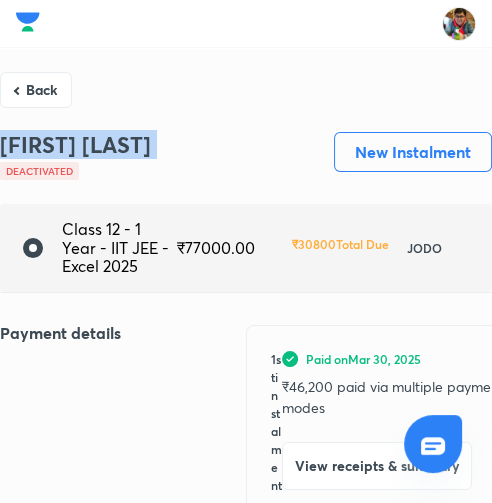 click on "[FIRST] [LAST]" at bounding box center (75, 145) 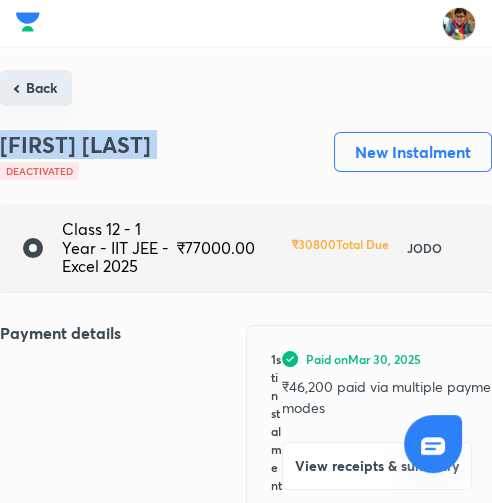click on "Back" at bounding box center (36, 88) 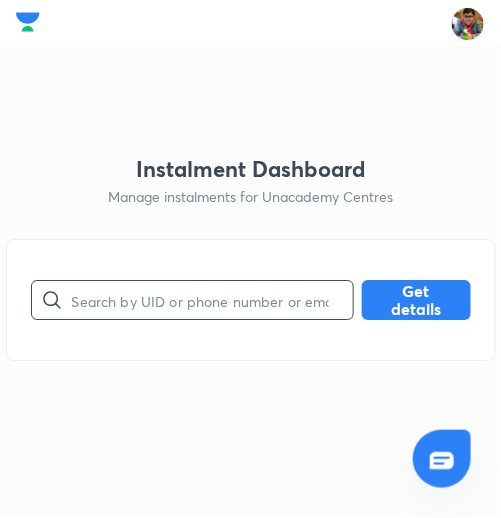 paste on "[LICENSE]" 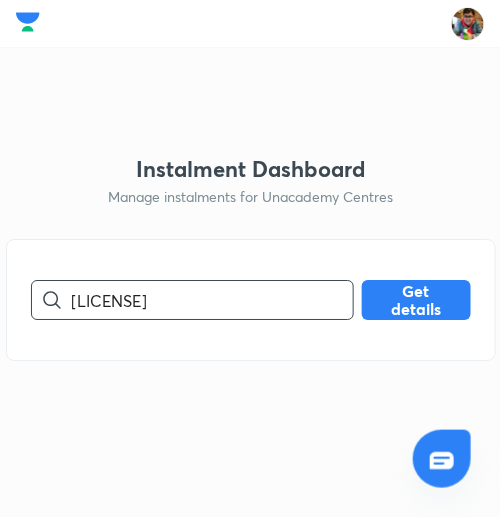 click on "[LICENSE]" at bounding box center (212, 300) 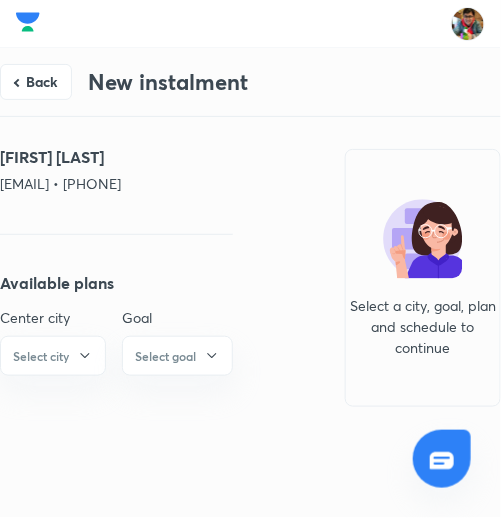 click on "[EMAIL] • [PHONE]" at bounding box center [116, 183] 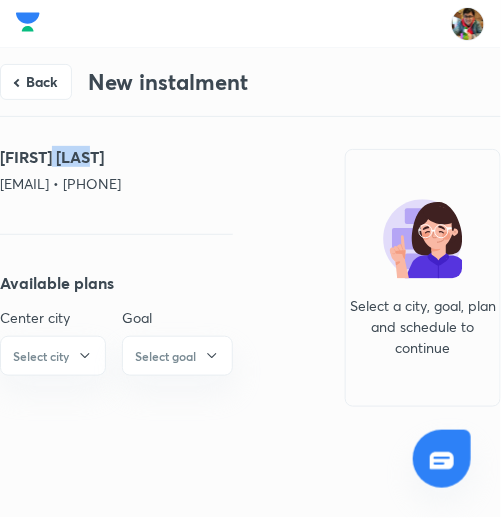 click on "[FIRST] [LAST]" at bounding box center (116, 157) 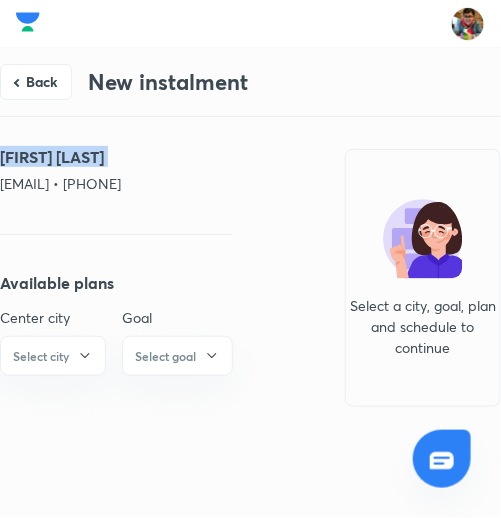 click on "[FIRST] [LAST]" at bounding box center [116, 157] 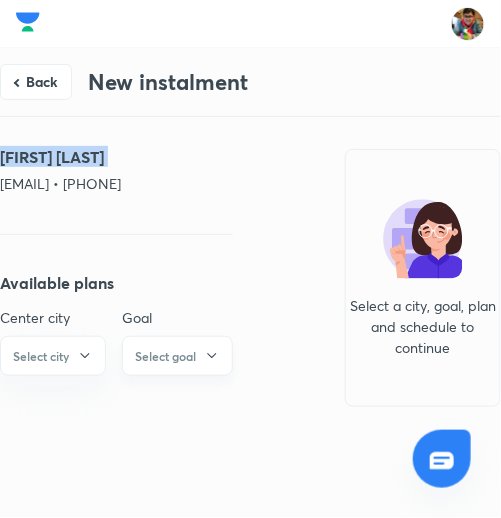 drag, startPoint x: 33, startPoint y: 73, endPoint x: 153, endPoint y: 358, distance: 309.2329 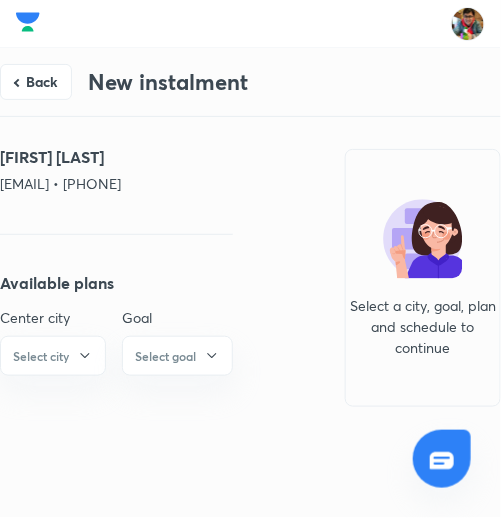 click on "Back New instalment" at bounding box center [250, 82] 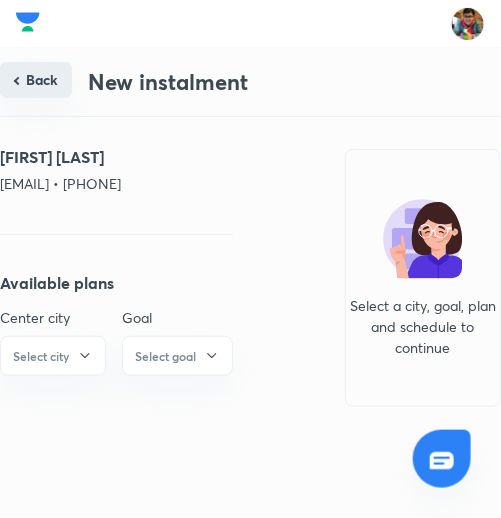 click on "Back" at bounding box center [36, 80] 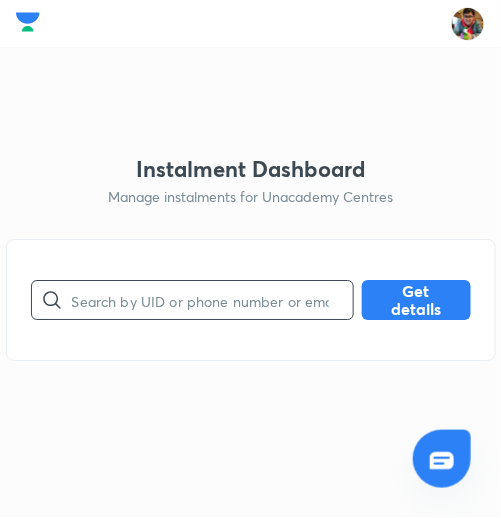 paste on "[LICENSE]" 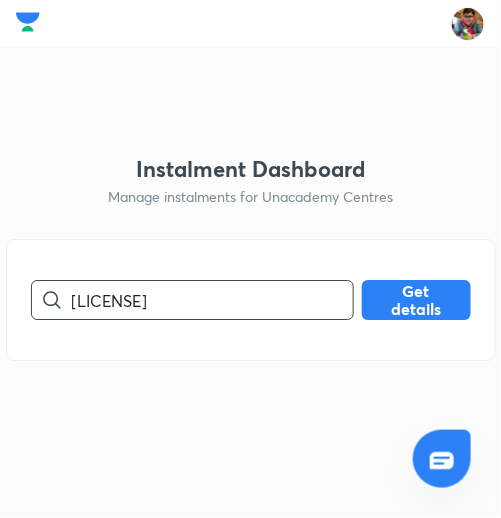click on "[LICENSE]" at bounding box center [212, 300] 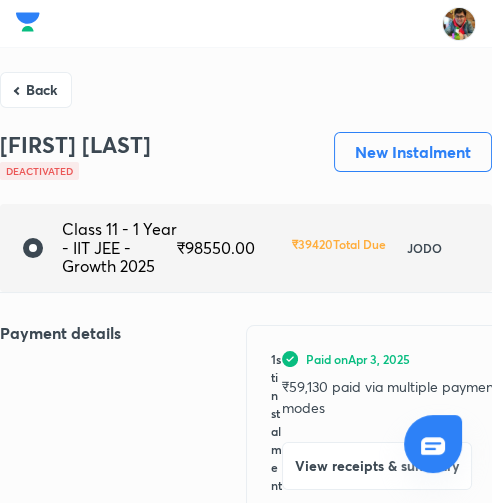 click on "[FIRST] [LAST]" at bounding box center (75, 145) 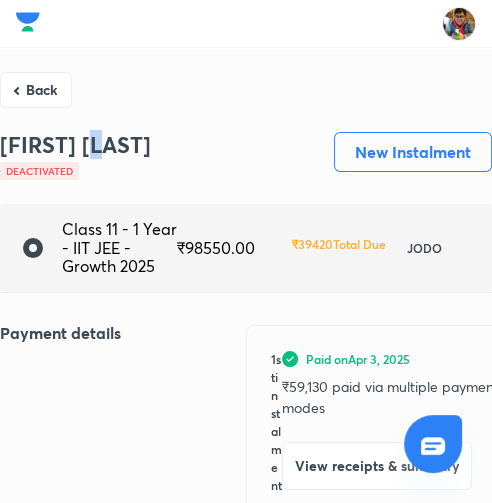 click on "[FIRST] [LAST]" at bounding box center (75, 145) 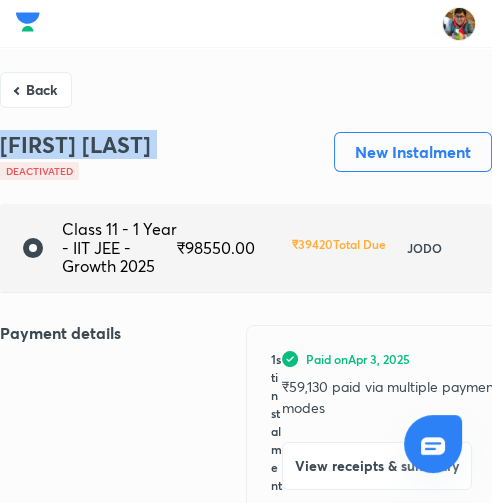 click on "[FIRST] [LAST]" at bounding box center (75, 145) 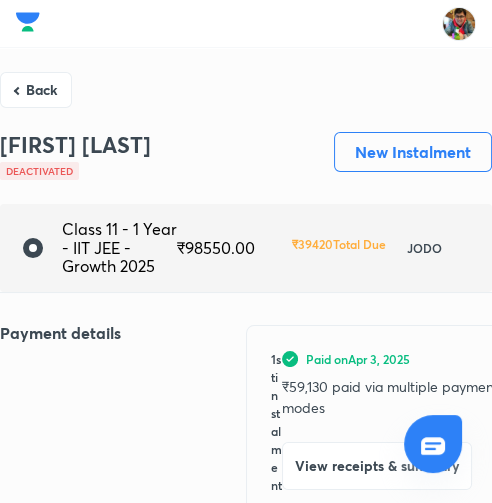 click on "[FIRST] [LAST] Deactivated New Instalment" at bounding box center [246, 168] 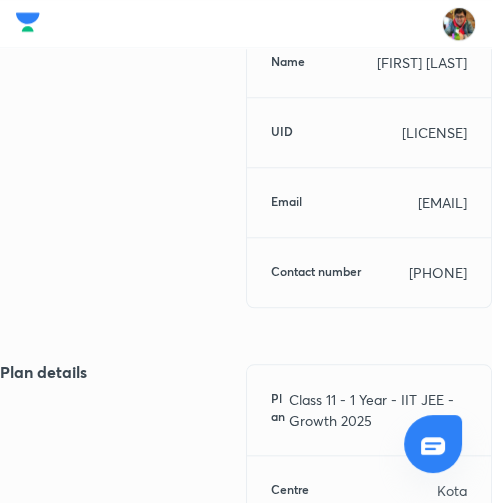 scroll, scrollTop: 1091, scrollLeft: 0, axis: vertical 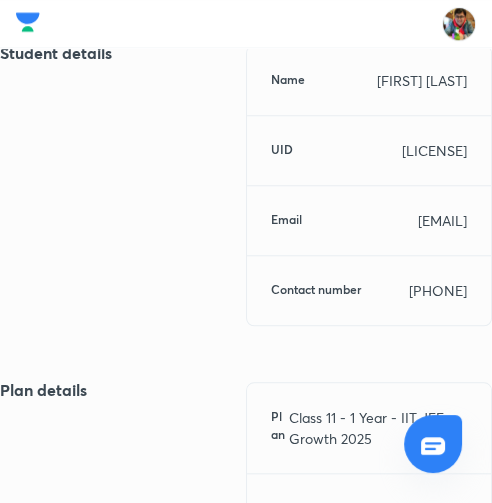 click on "[PHONE]" at bounding box center (438, 290) 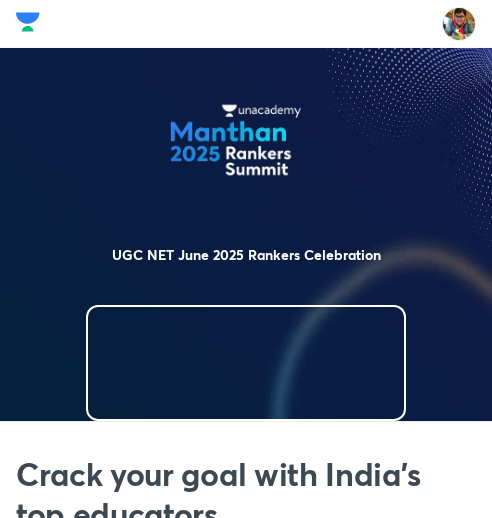 scroll, scrollTop: 0, scrollLeft: 0, axis: both 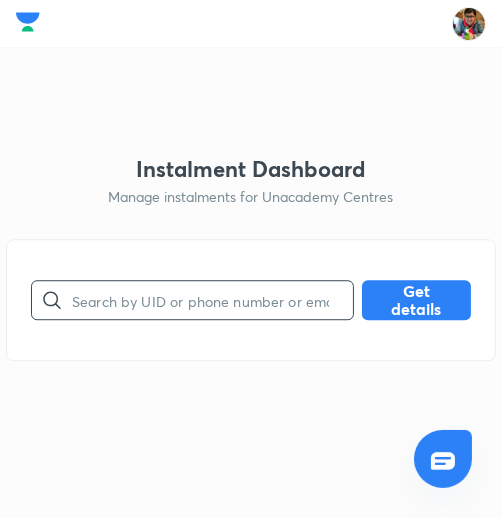 click at bounding box center [212, 300] 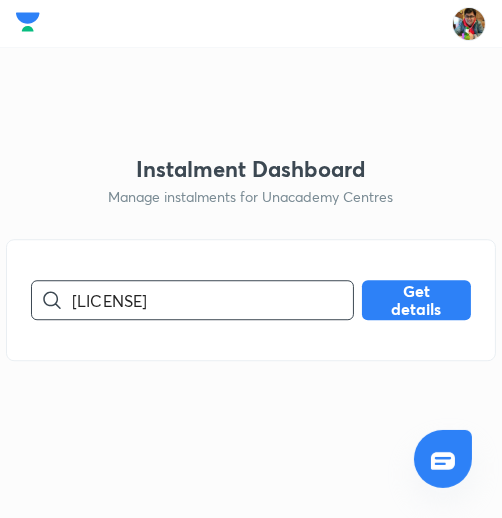 type on "[LICENSE]" 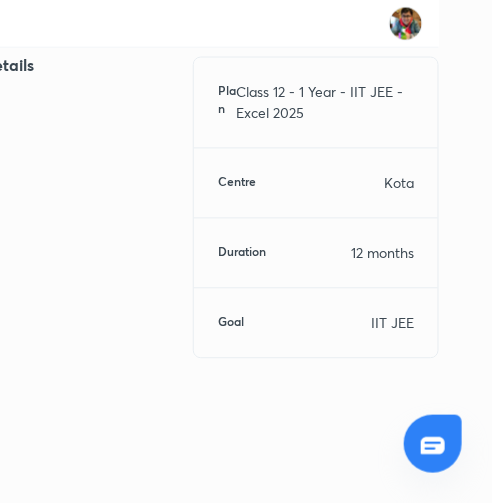 scroll, scrollTop: 1185, scrollLeft: 53, axis: both 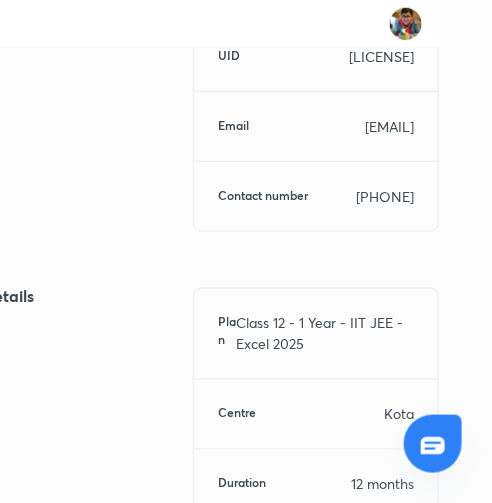 click on "[PHONE]" at bounding box center (385, 196) 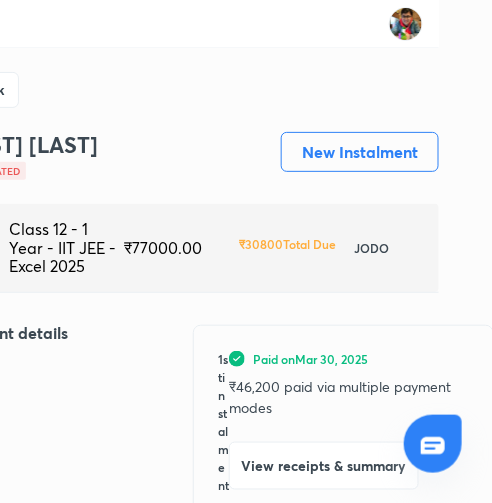 scroll, scrollTop: 0, scrollLeft: 0, axis: both 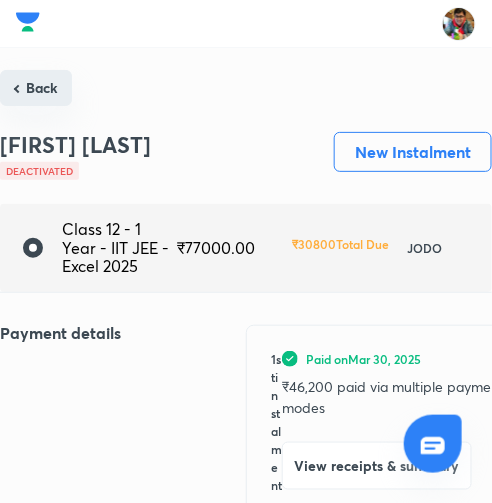 drag, startPoint x: 29, startPoint y: 69, endPoint x: 33, endPoint y: 79, distance: 10.770329 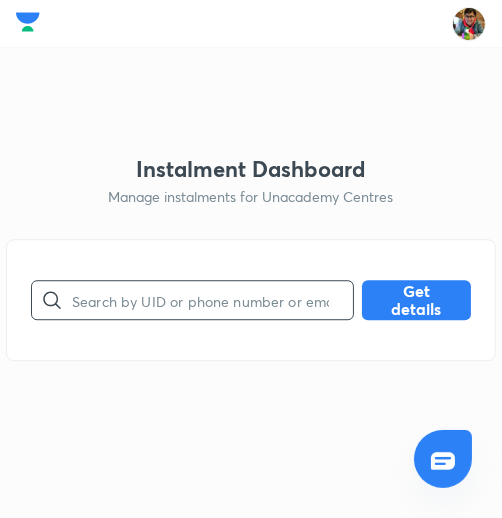 paste on "[LICENSE]" 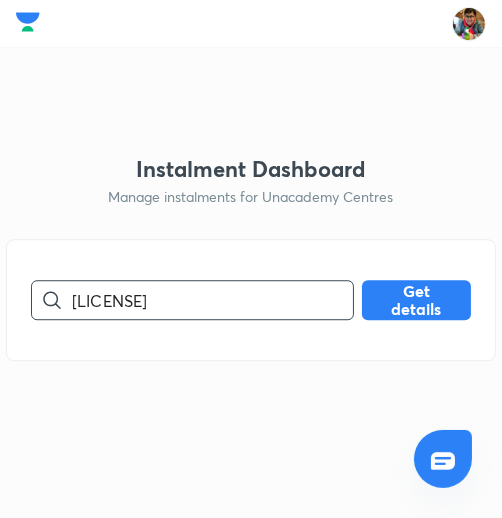 click on "[LICENSE]" at bounding box center [212, 300] 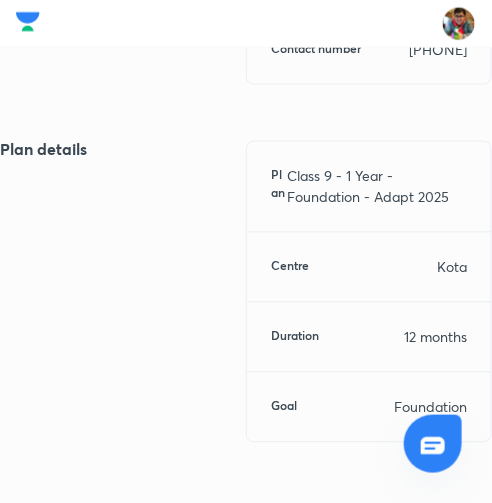 scroll, scrollTop: 1332, scrollLeft: 0, axis: vertical 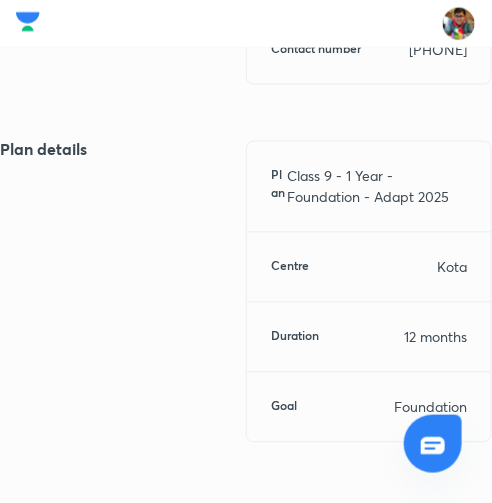 click on "Name Angel Sarkar UID B8LHH8SEQ2 Email sarkarajesh852@gmail.com Contact number 7014737500" at bounding box center [369, -56] 